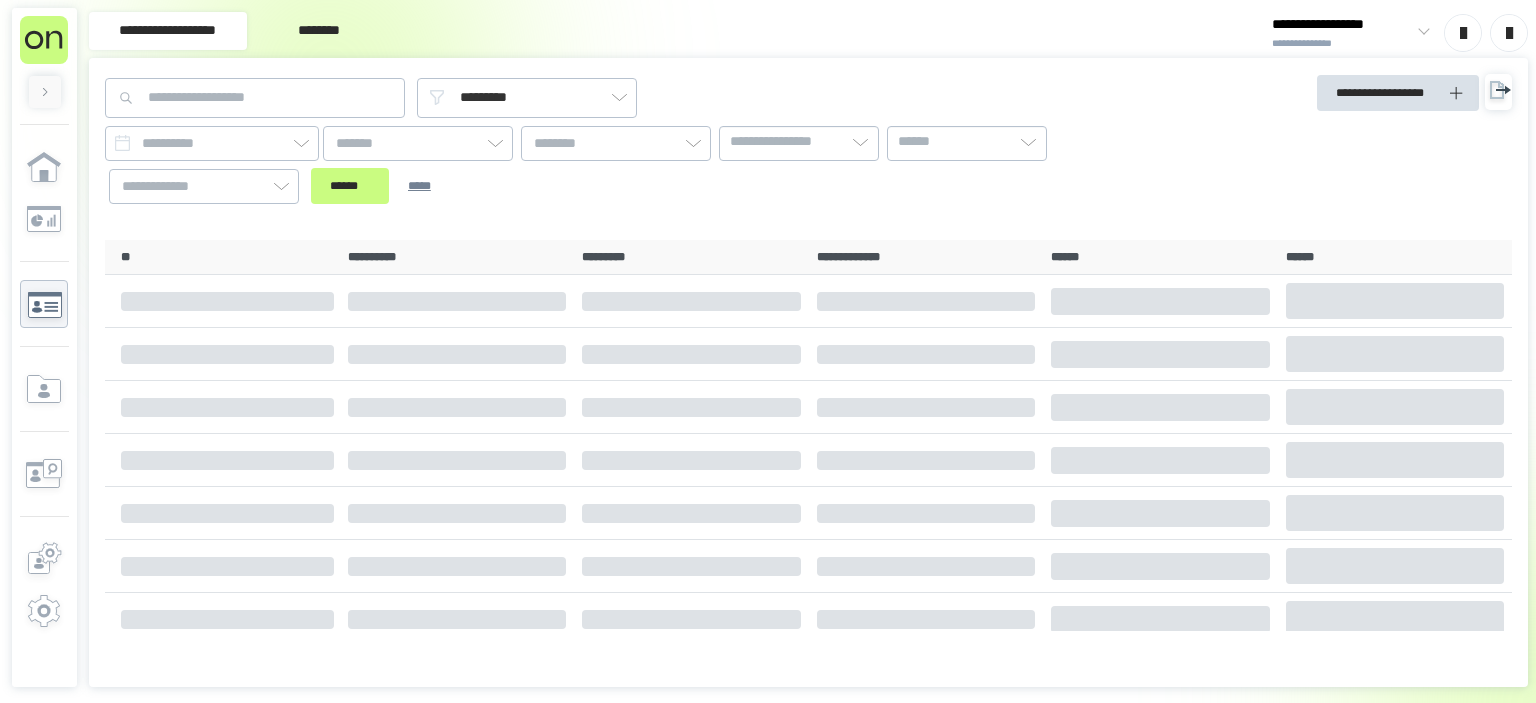 scroll, scrollTop: 0, scrollLeft: 0, axis: both 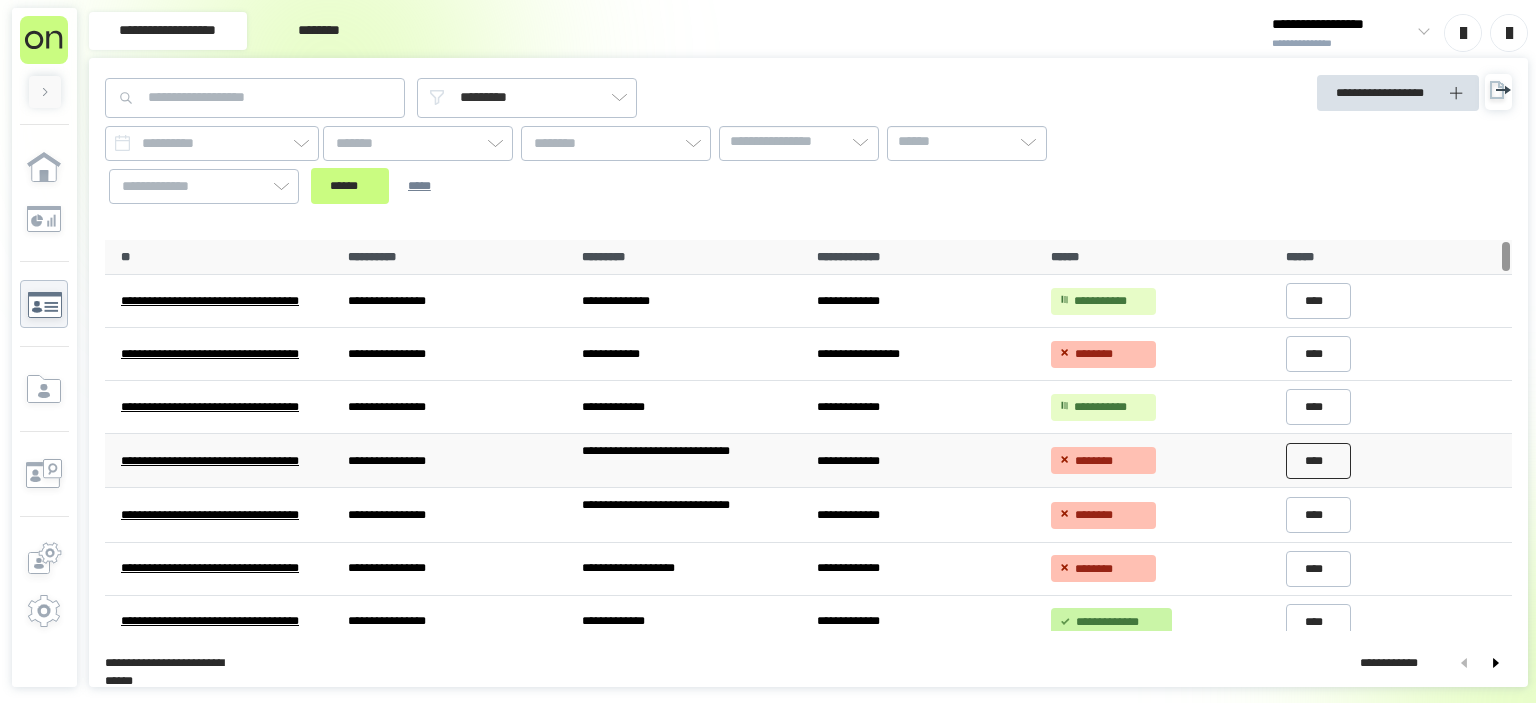 click on "****" at bounding box center [1319, 461] 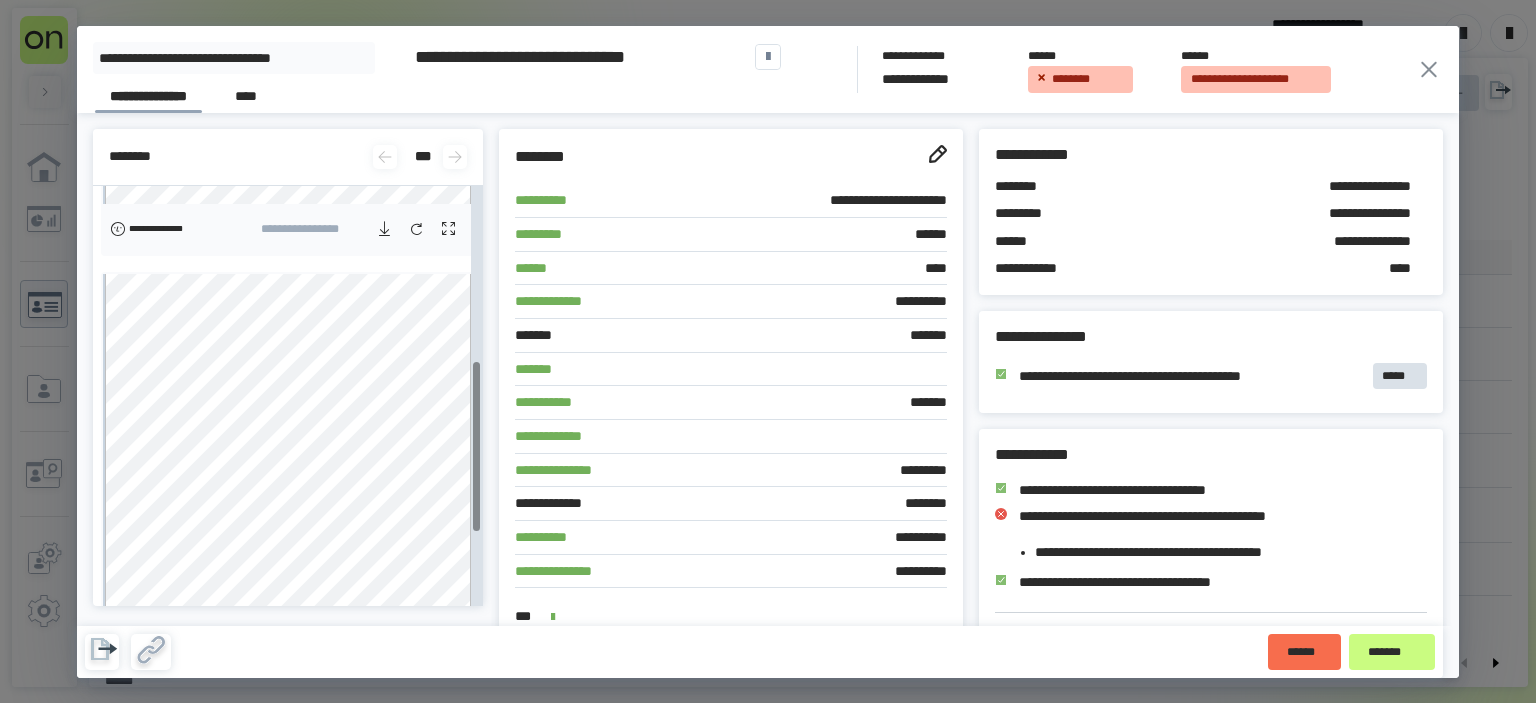 scroll, scrollTop: 450, scrollLeft: 0, axis: vertical 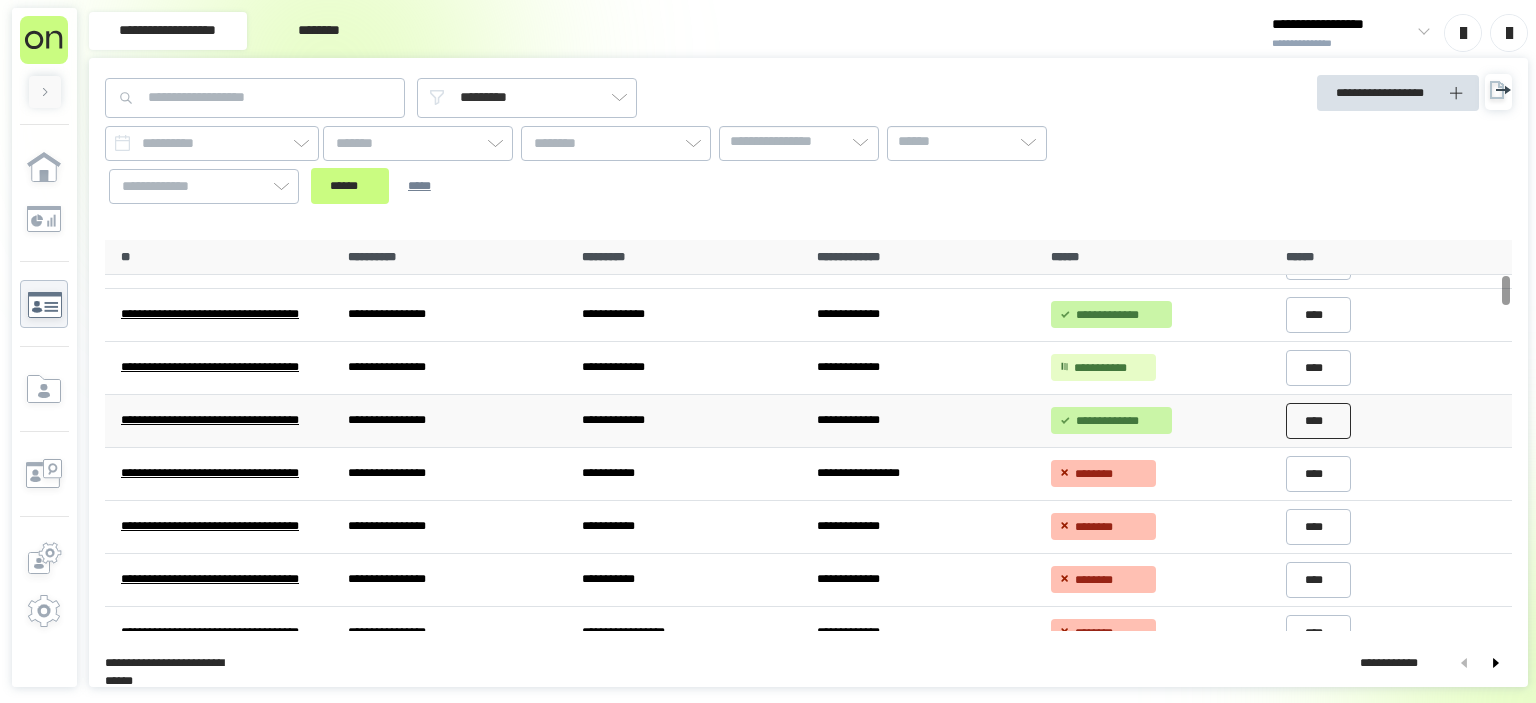 click on "****" at bounding box center (1319, 420) 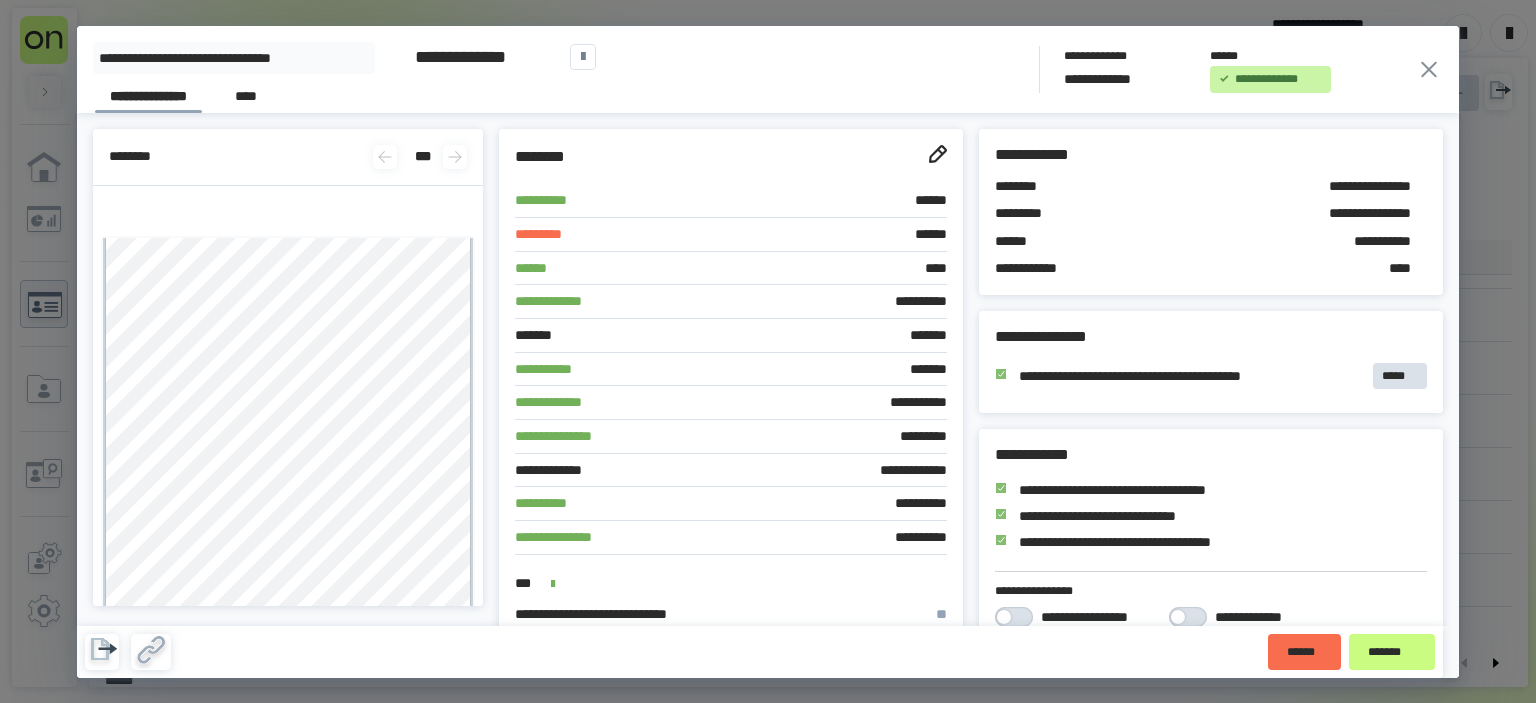 click 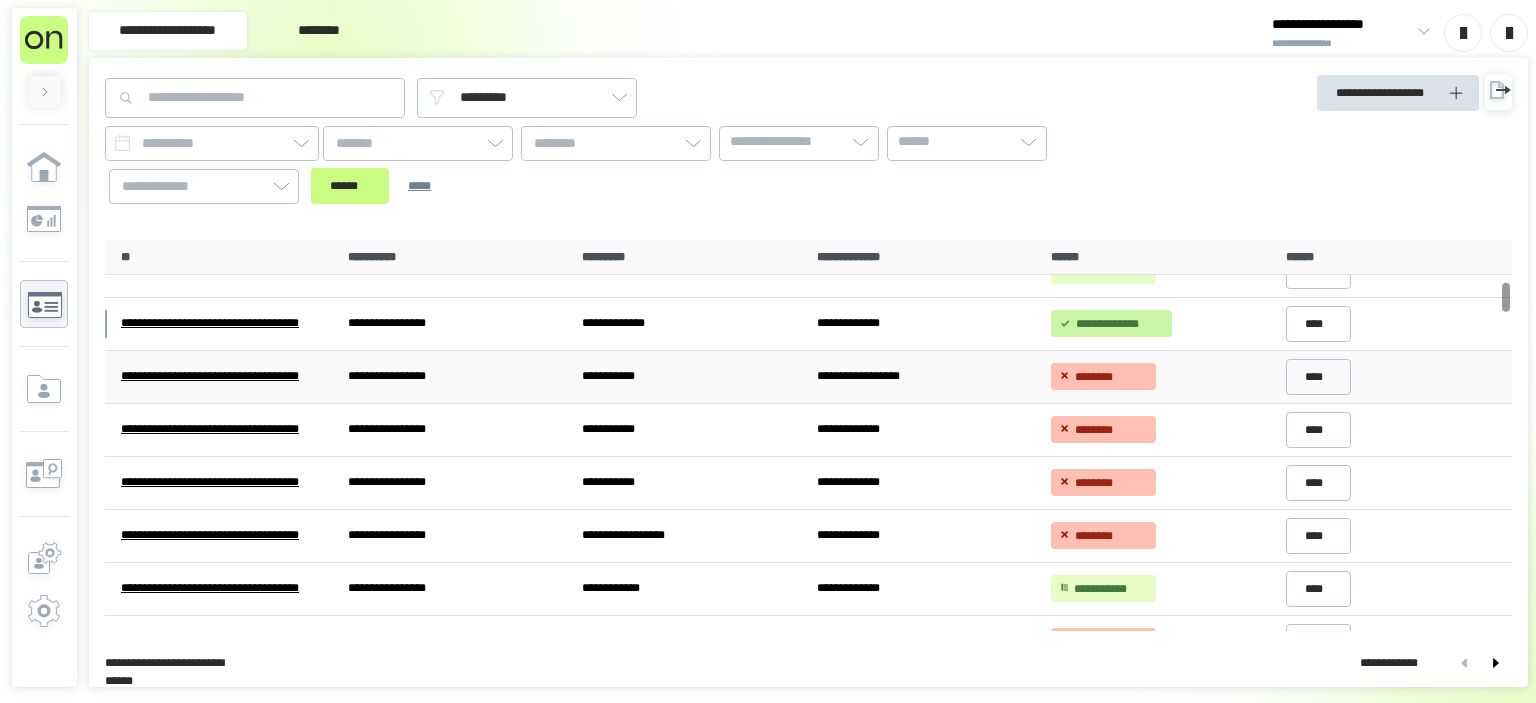 scroll, scrollTop: 575, scrollLeft: 0, axis: vertical 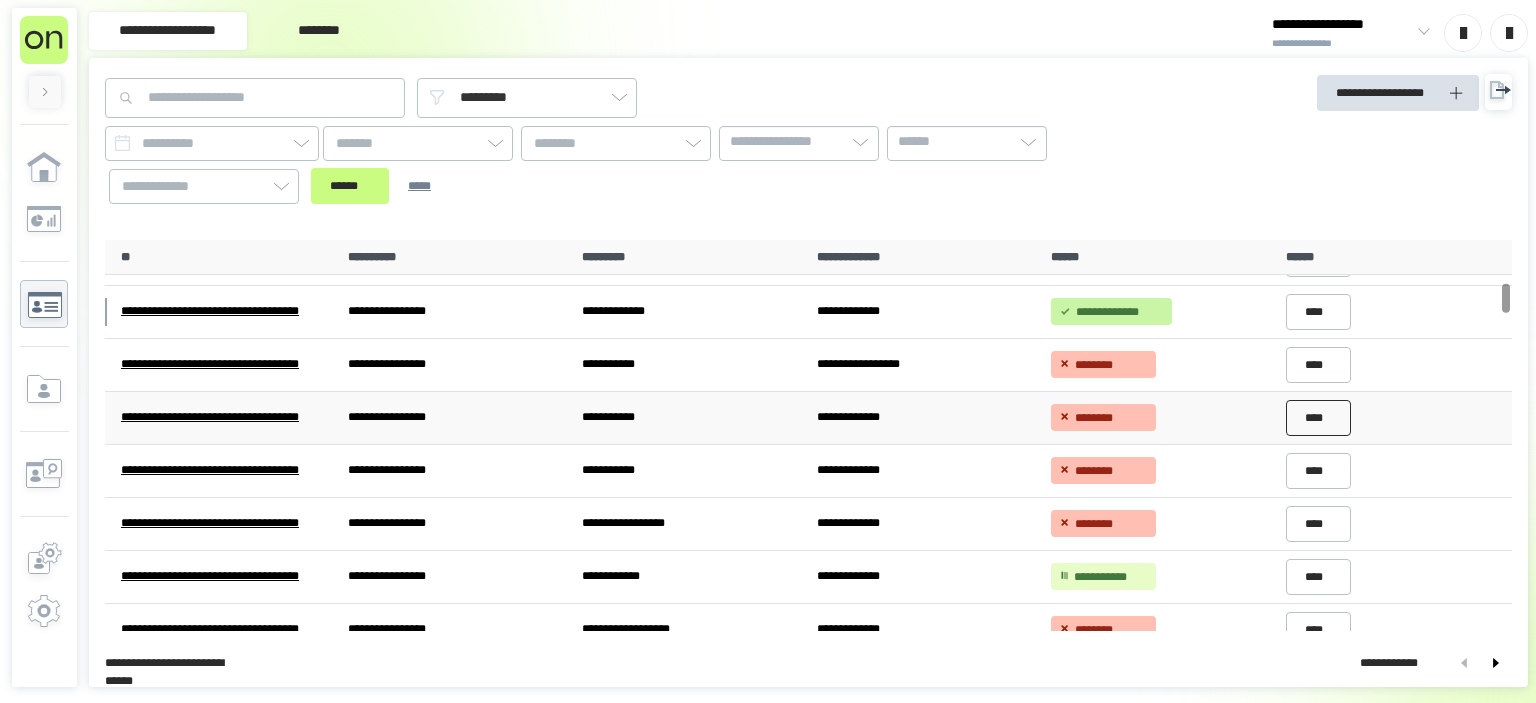 click on "****" at bounding box center [1319, 417] 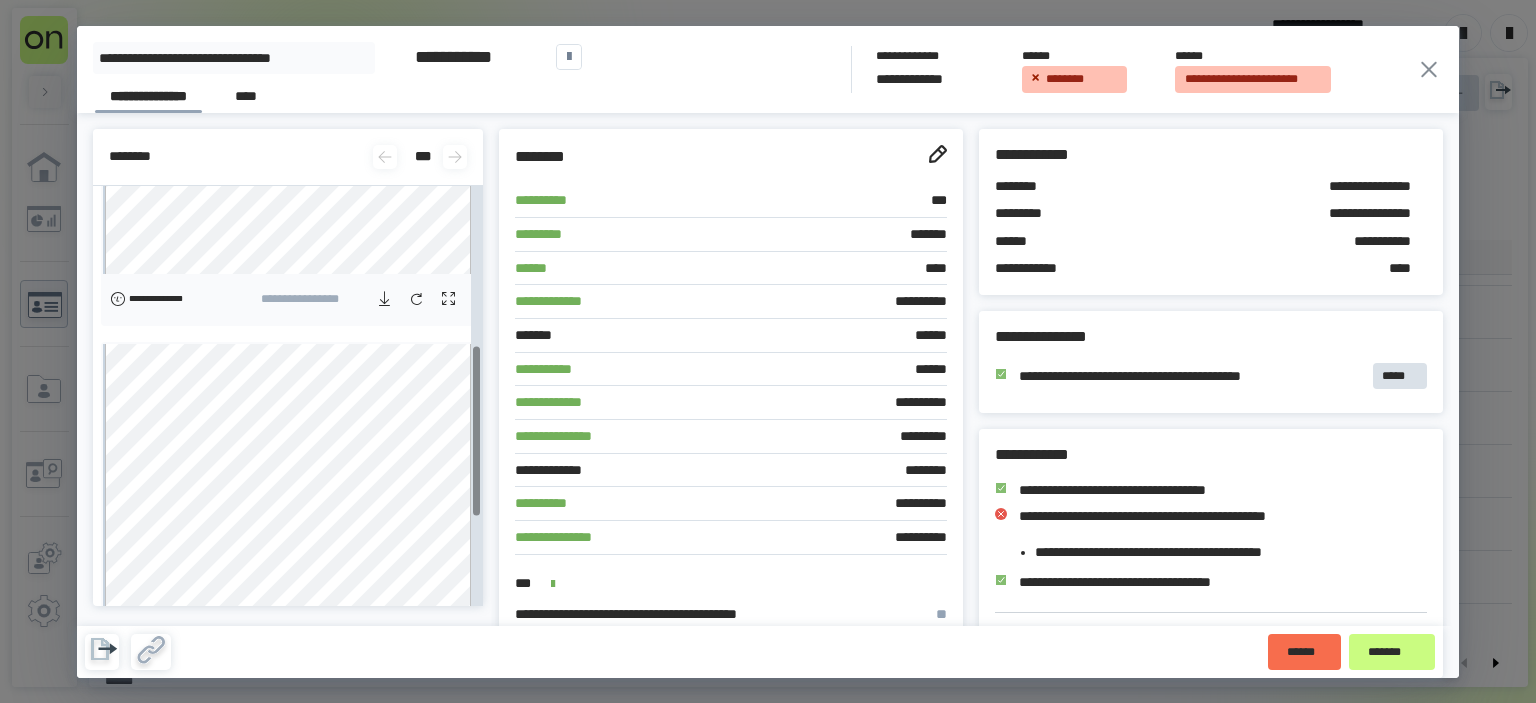 scroll, scrollTop: 395, scrollLeft: 0, axis: vertical 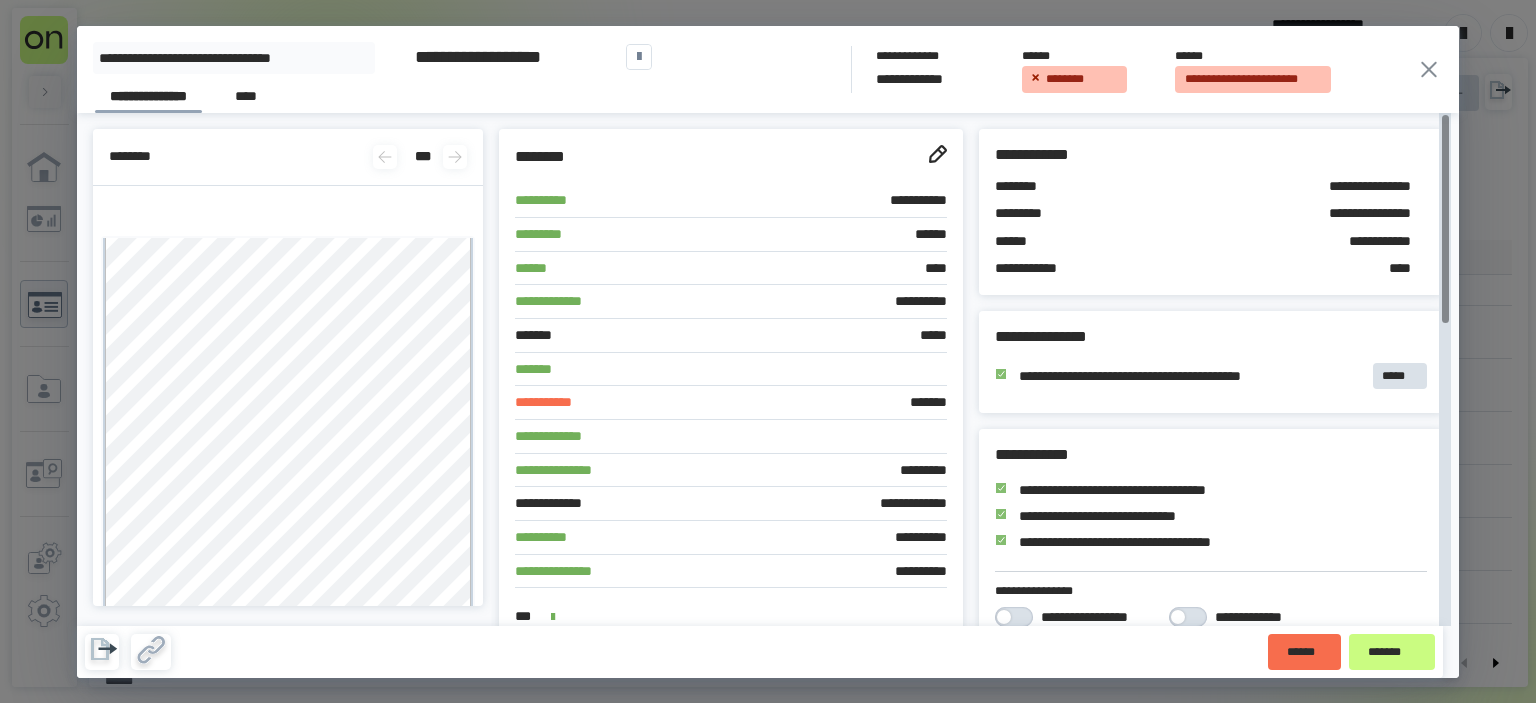 click 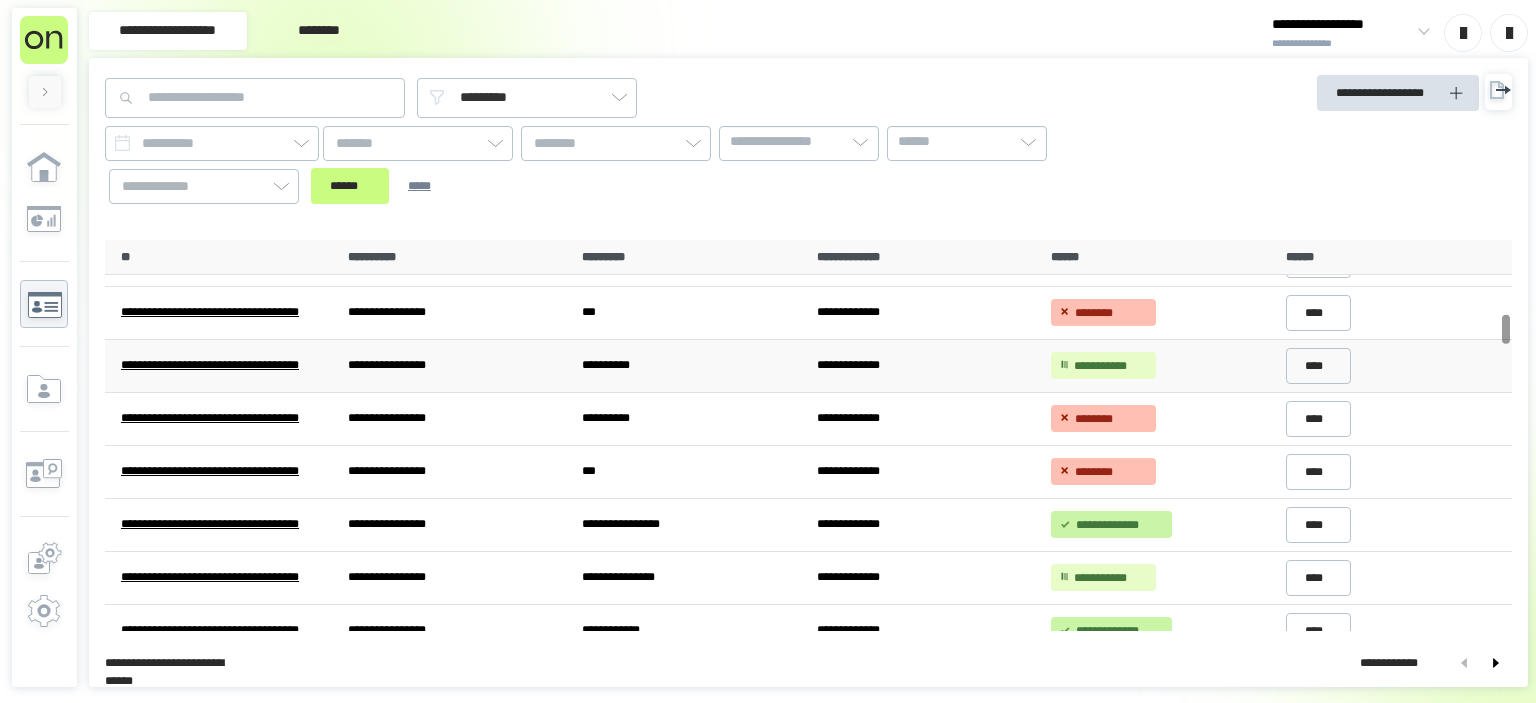 scroll, scrollTop: 999, scrollLeft: 0, axis: vertical 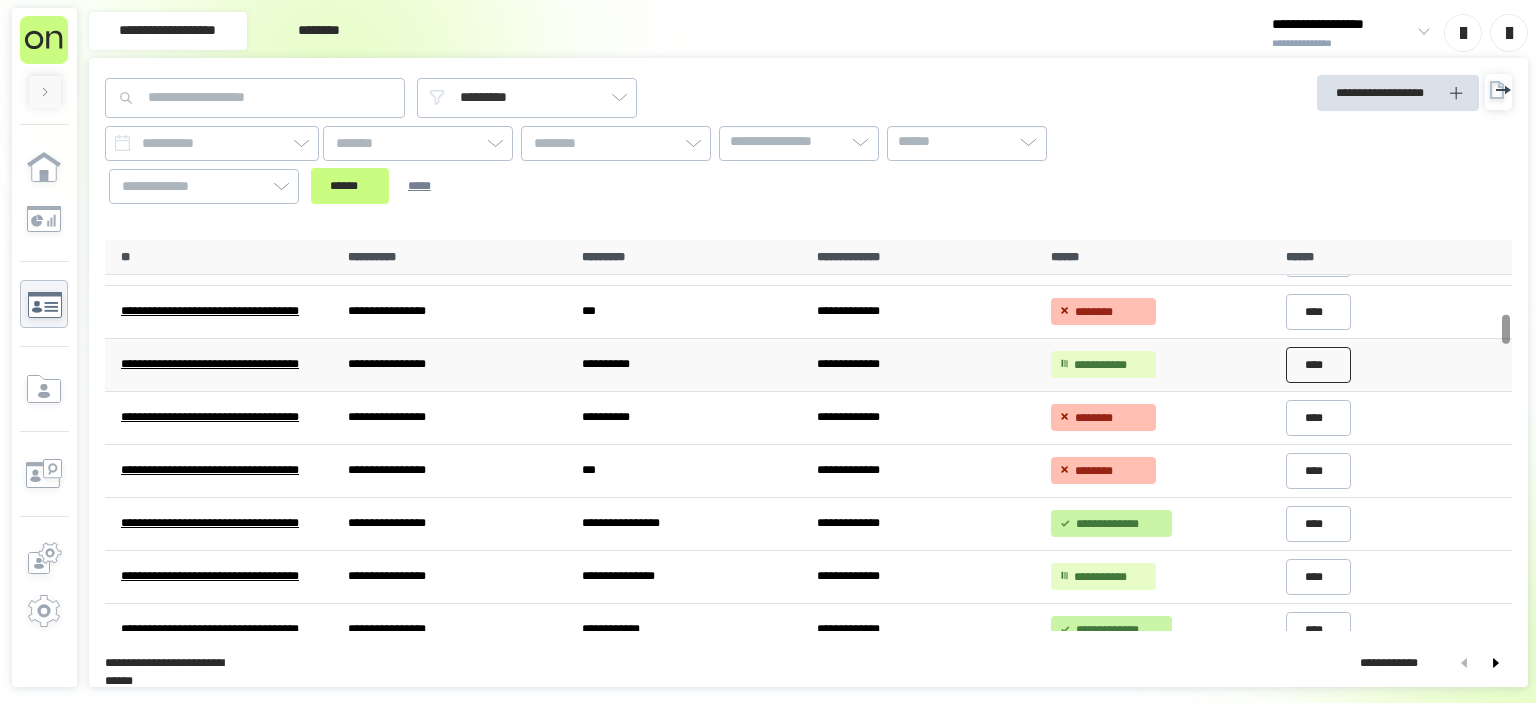 click on "****" at bounding box center [1319, 365] 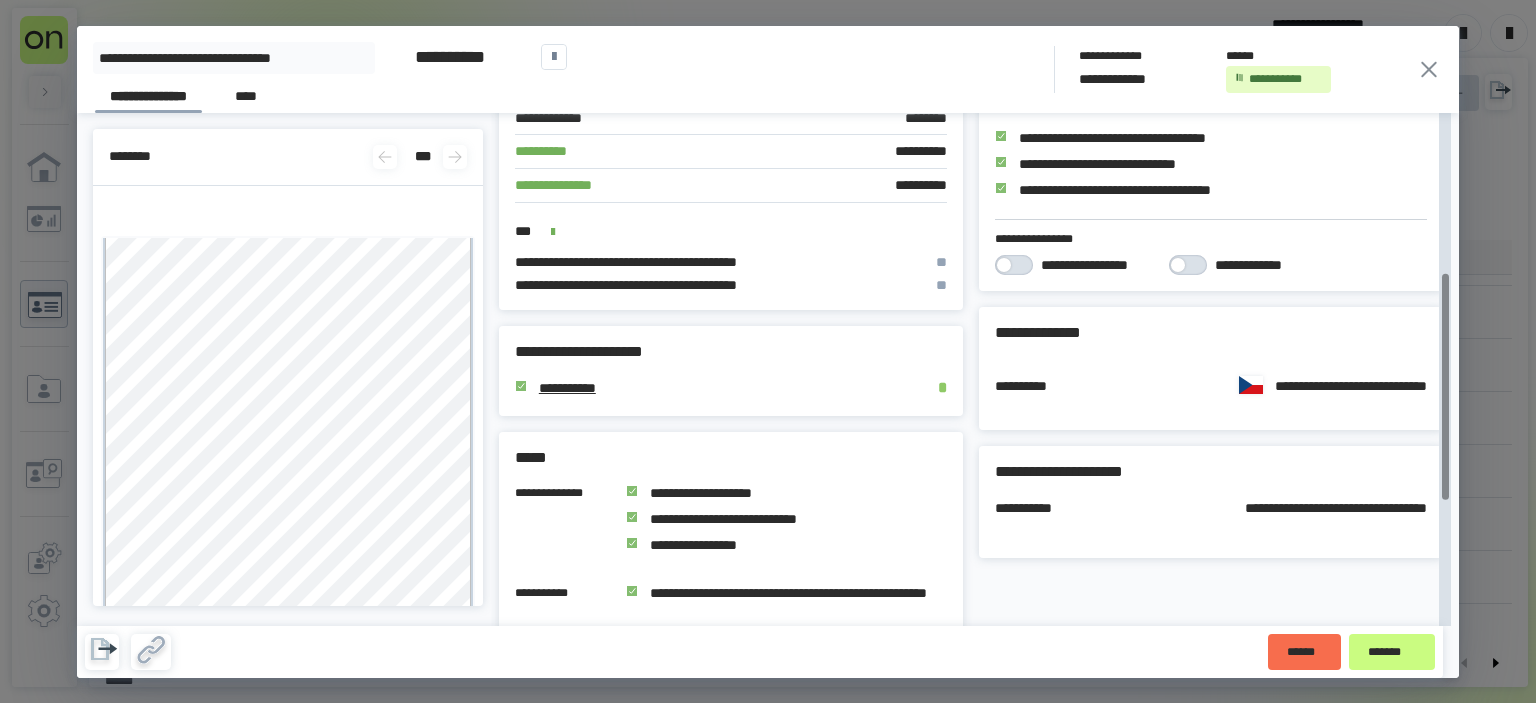 scroll, scrollTop: 360, scrollLeft: 0, axis: vertical 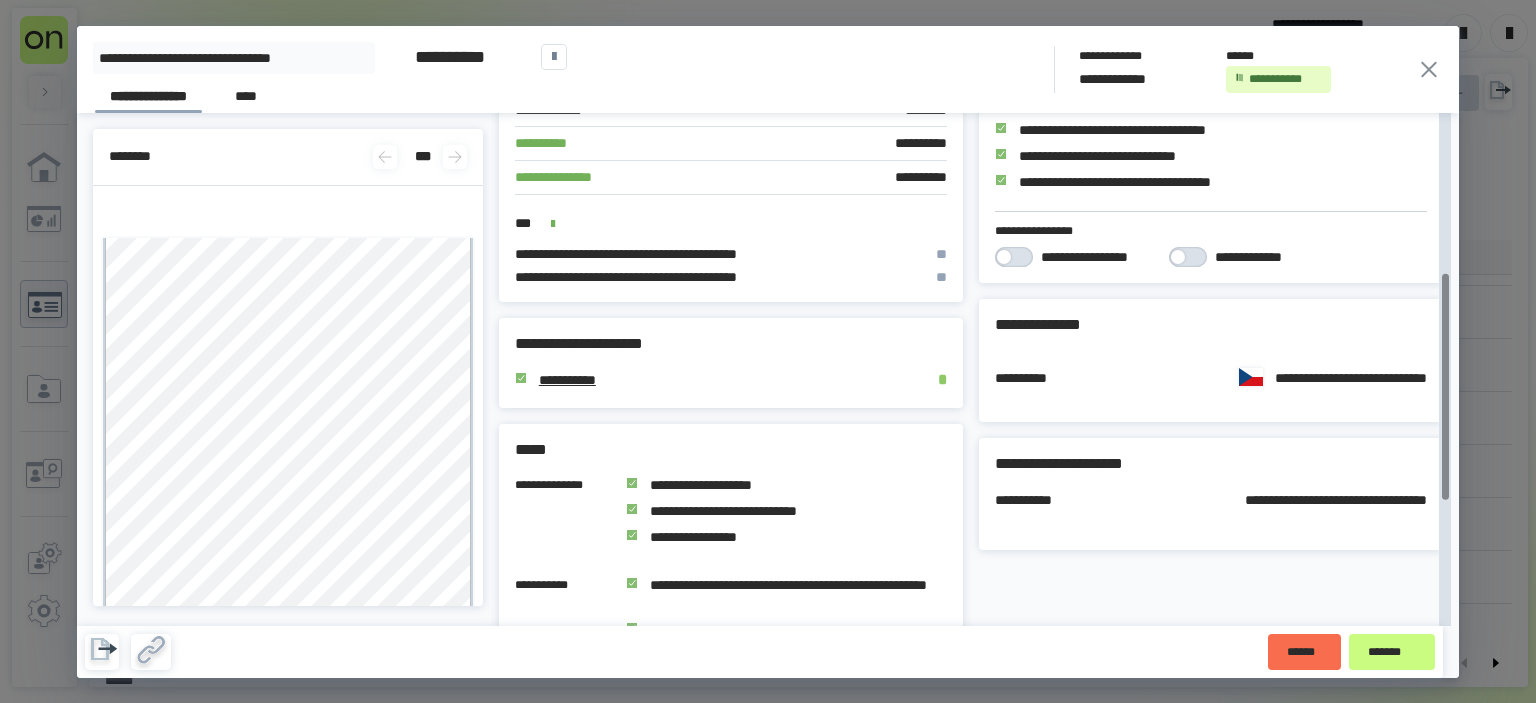 click 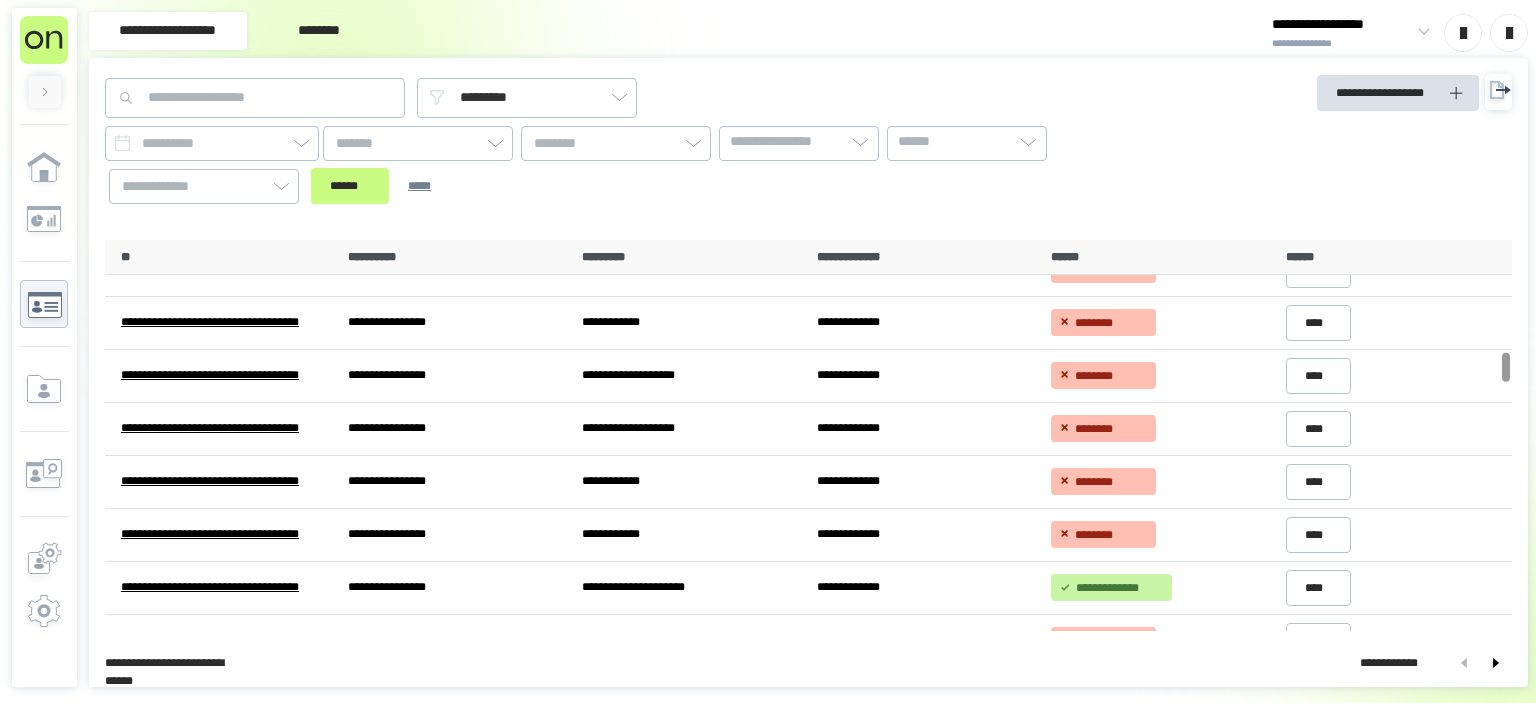 scroll, scrollTop: 1523, scrollLeft: 0, axis: vertical 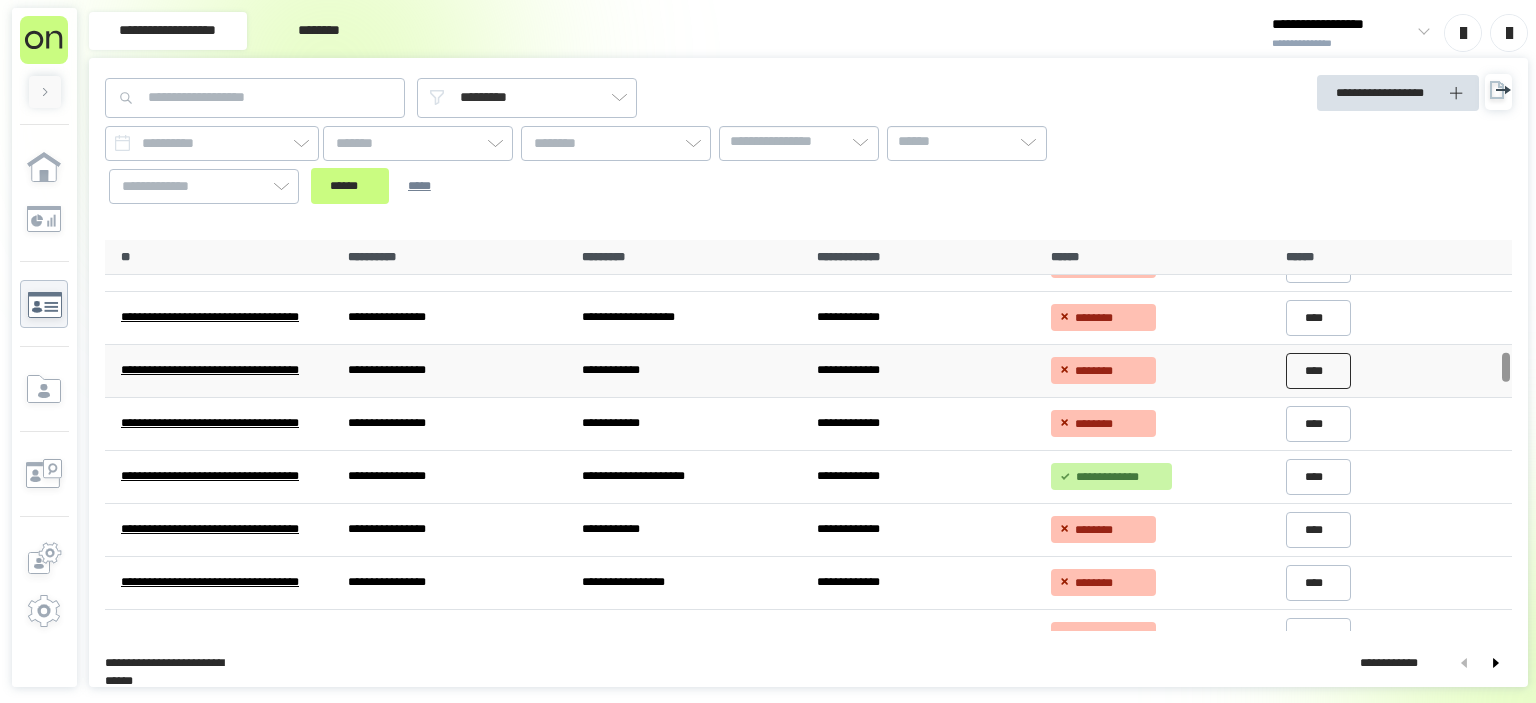 click on "****" at bounding box center (1319, 370) 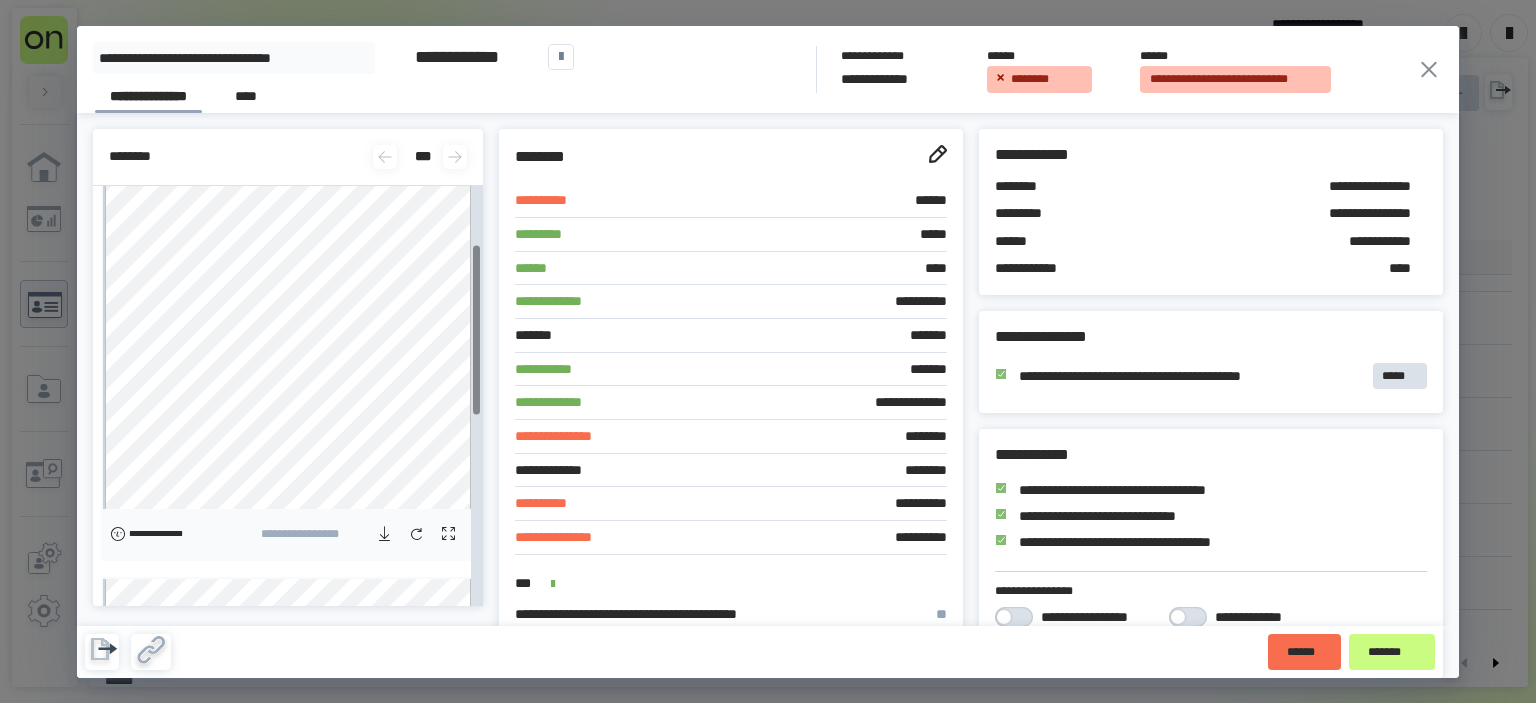 scroll, scrollTop: 0, scrollLeft: 0, axis: both 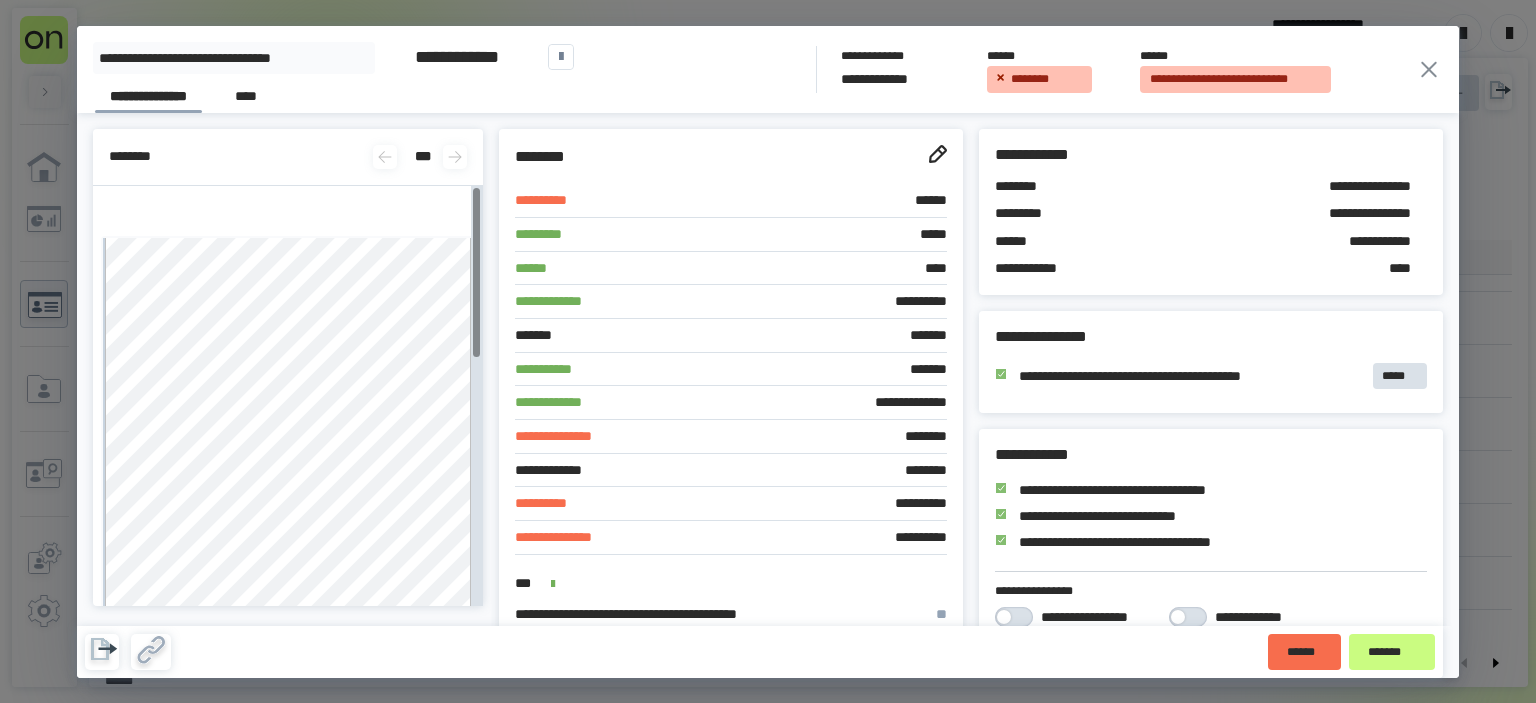 click 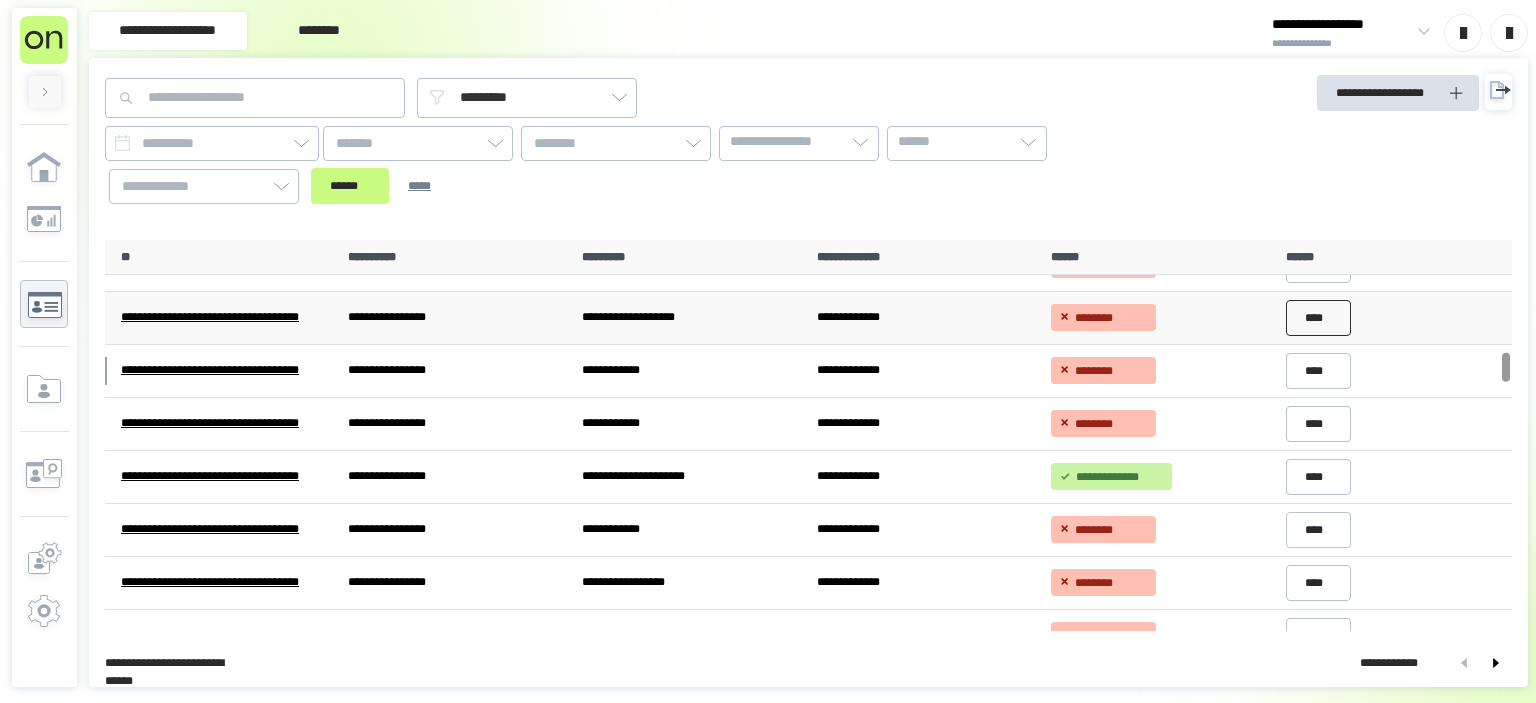 click on "****" at bounding box center (1319, 317) 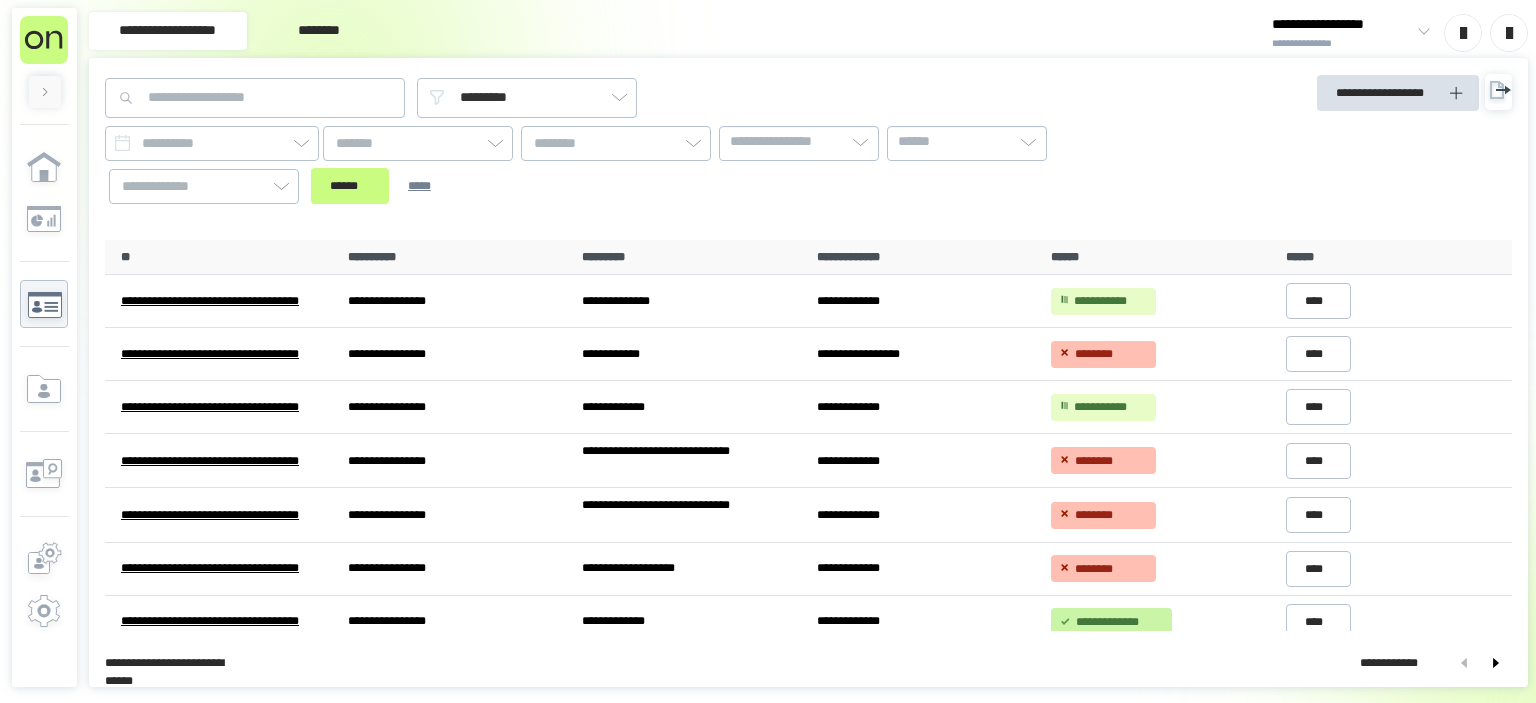 scroll, scrollTop: 0, scrollLeft: 0, axis: both 